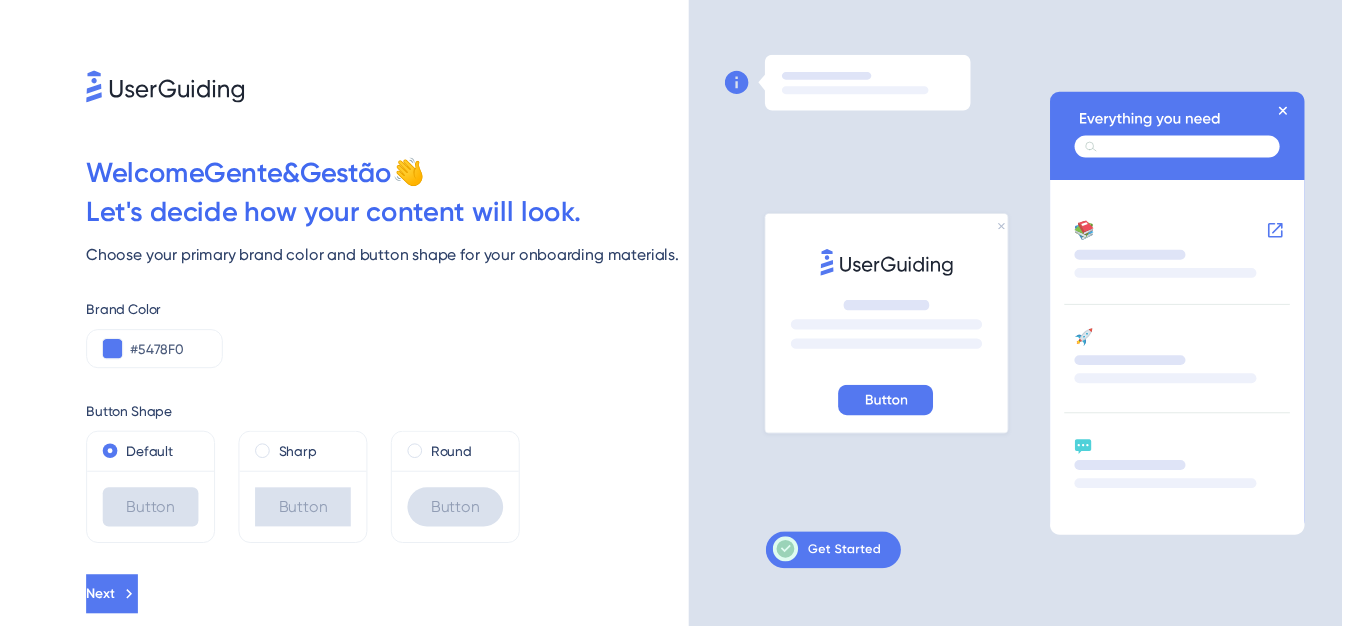 scroll, scrollTop: 0, scrollLeft: 0, axis: both 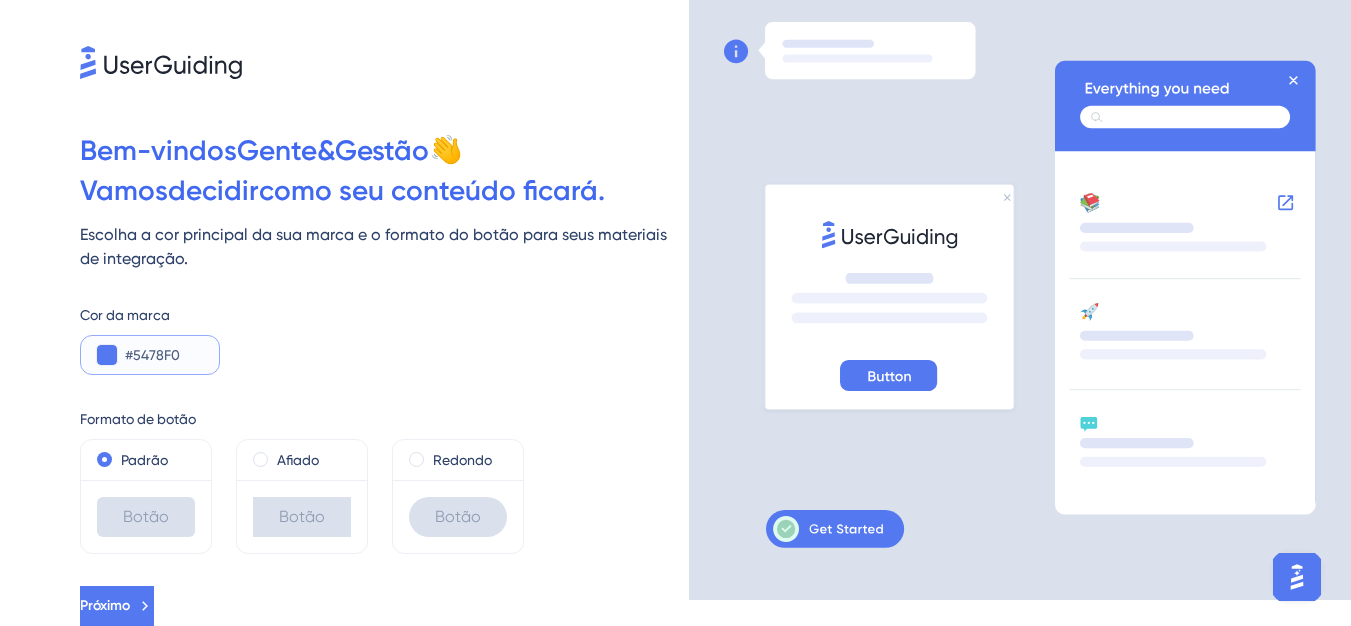 click at bounding box center [107, 355] 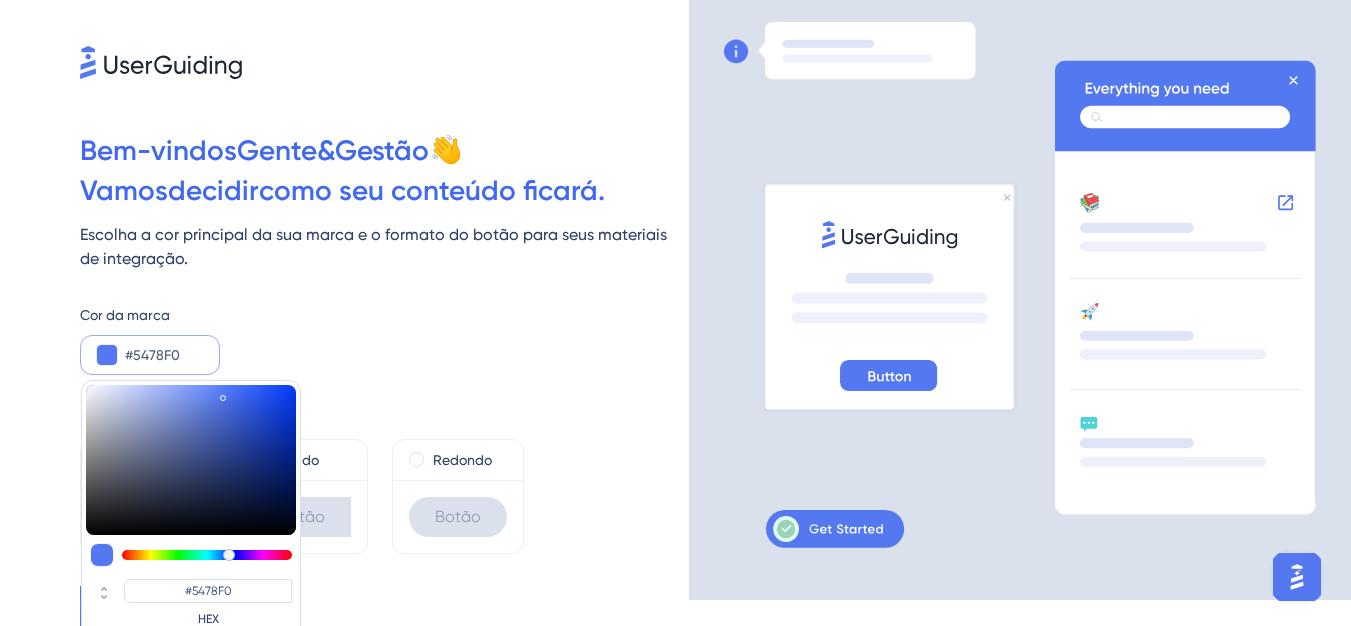 type on "#0e2a86" 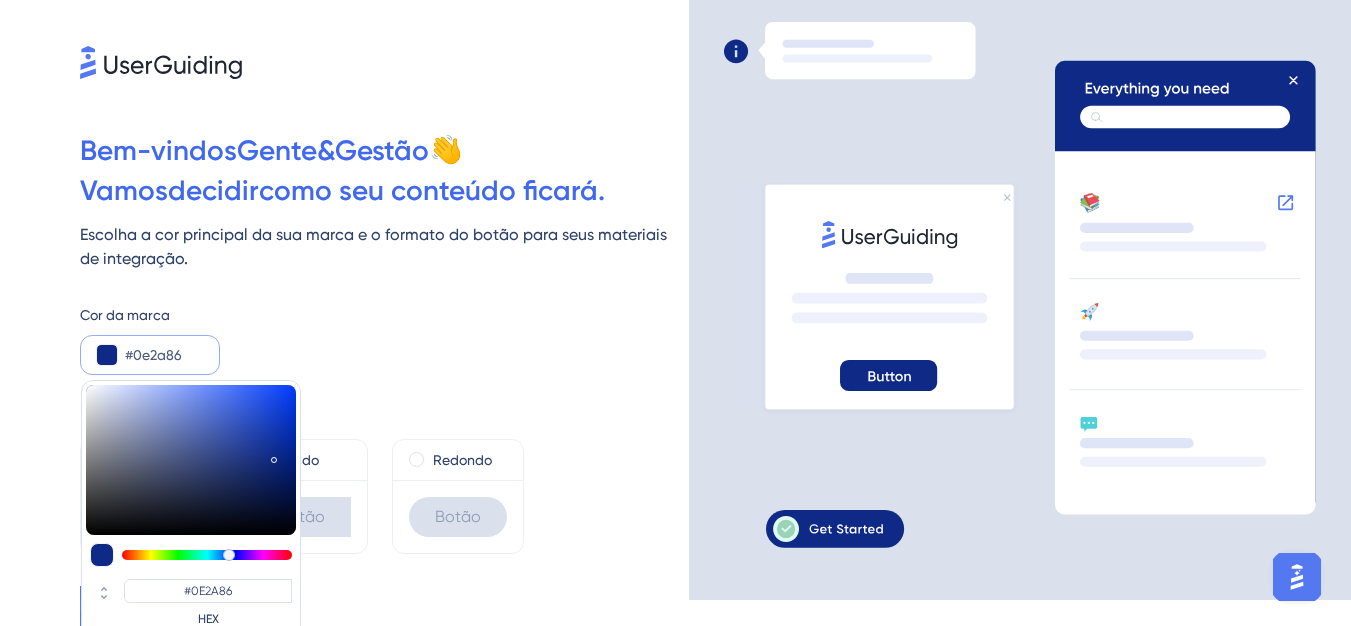 click at bounding box center [191, 460] 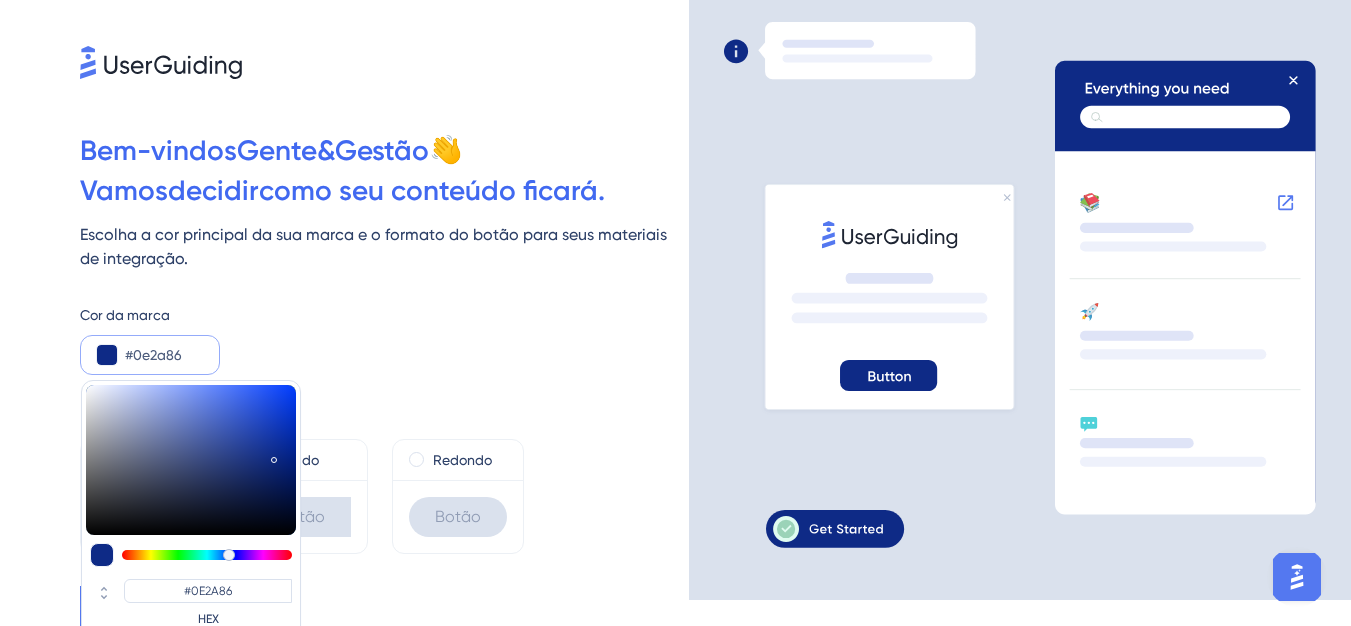 type on "#1134a7" 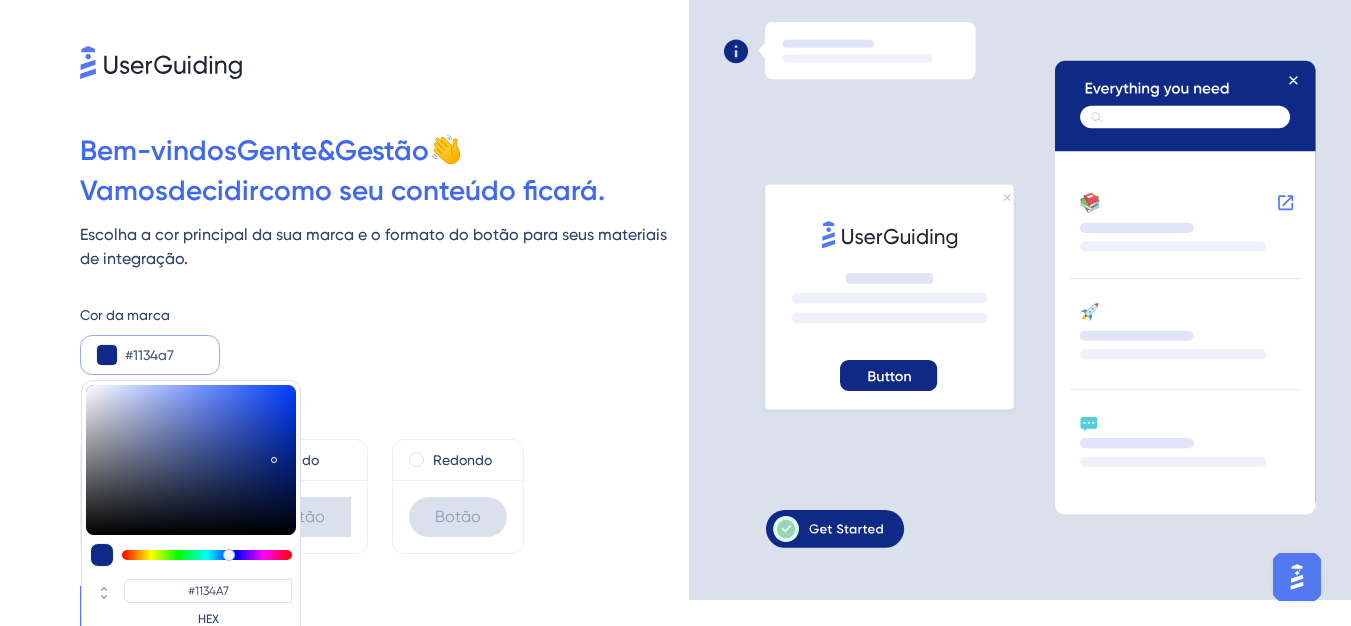 click at bounding box center (191, 460) 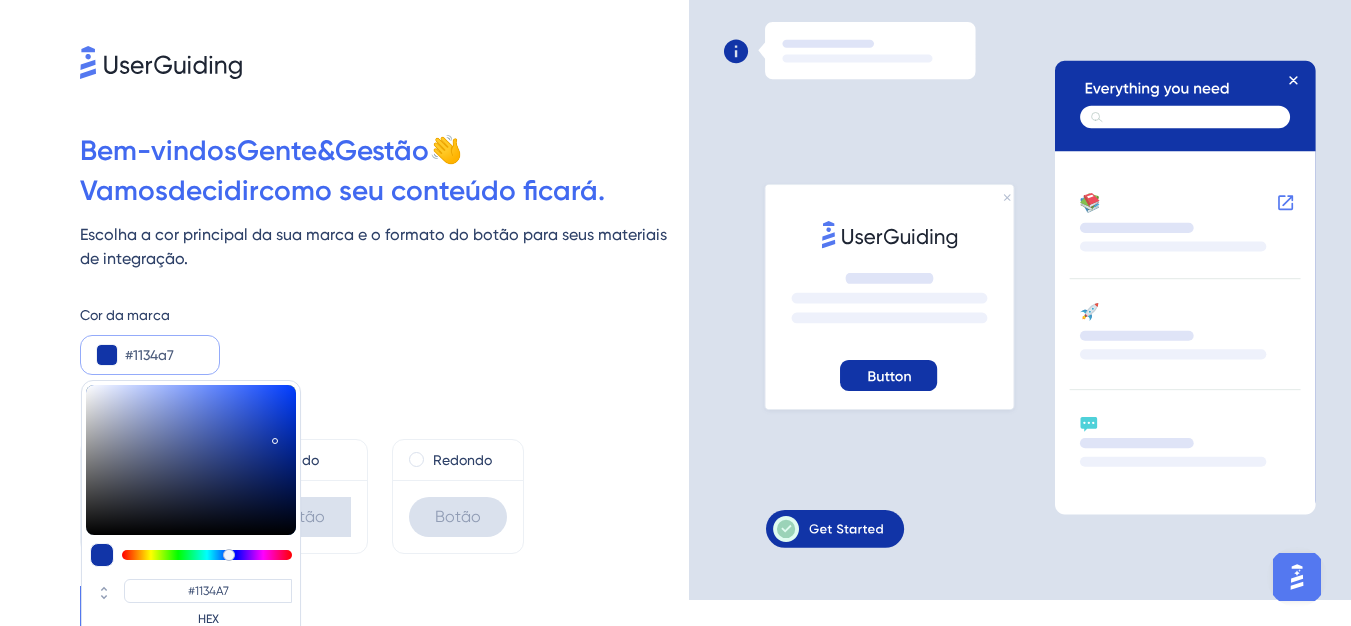 type on "#143cc0" 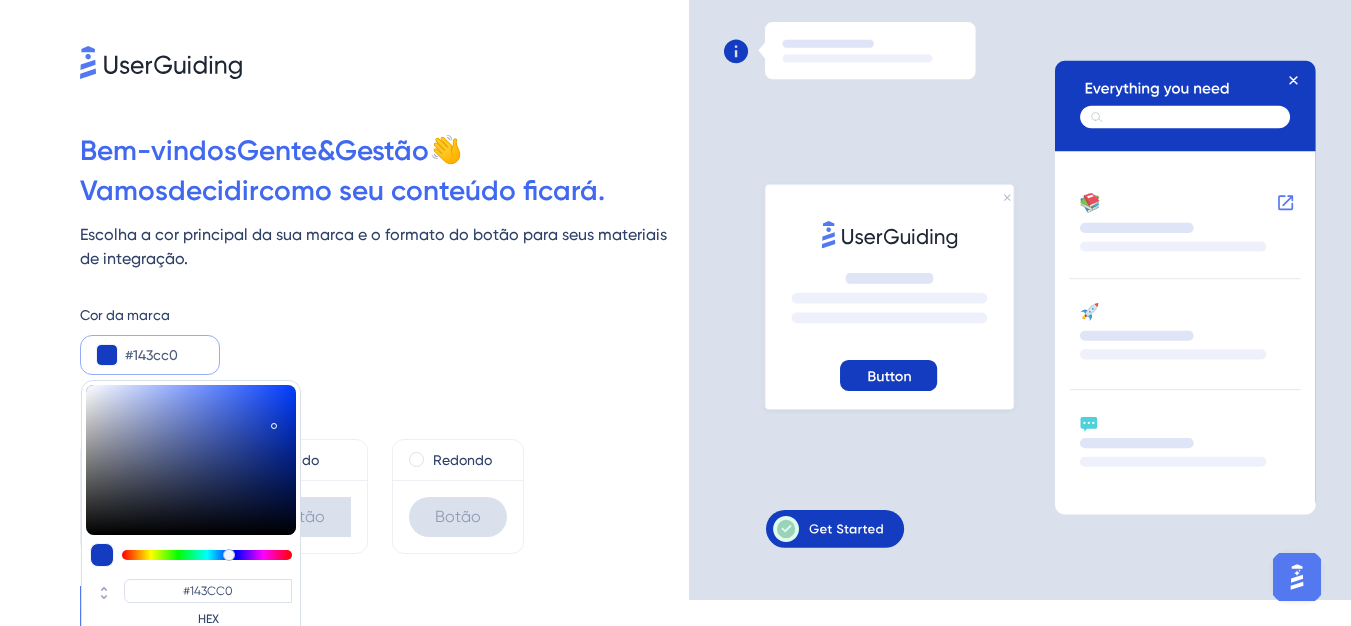 click at bounding box center (191, 460) 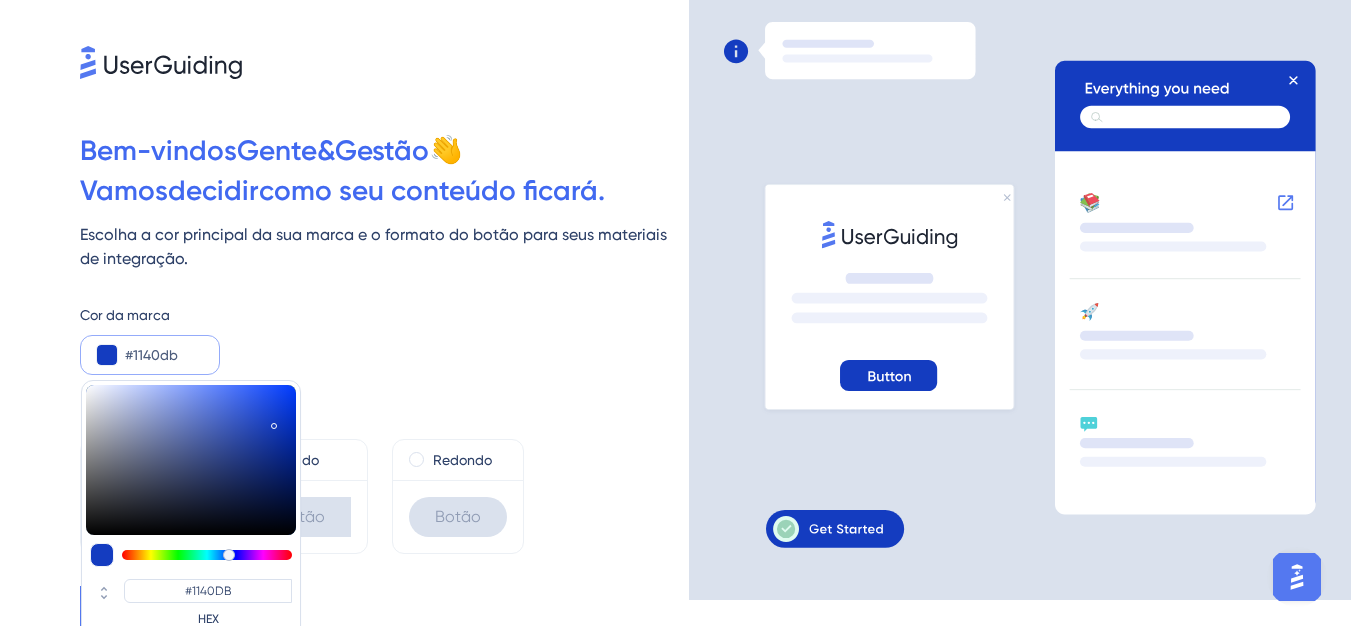 type on "#103fdb" 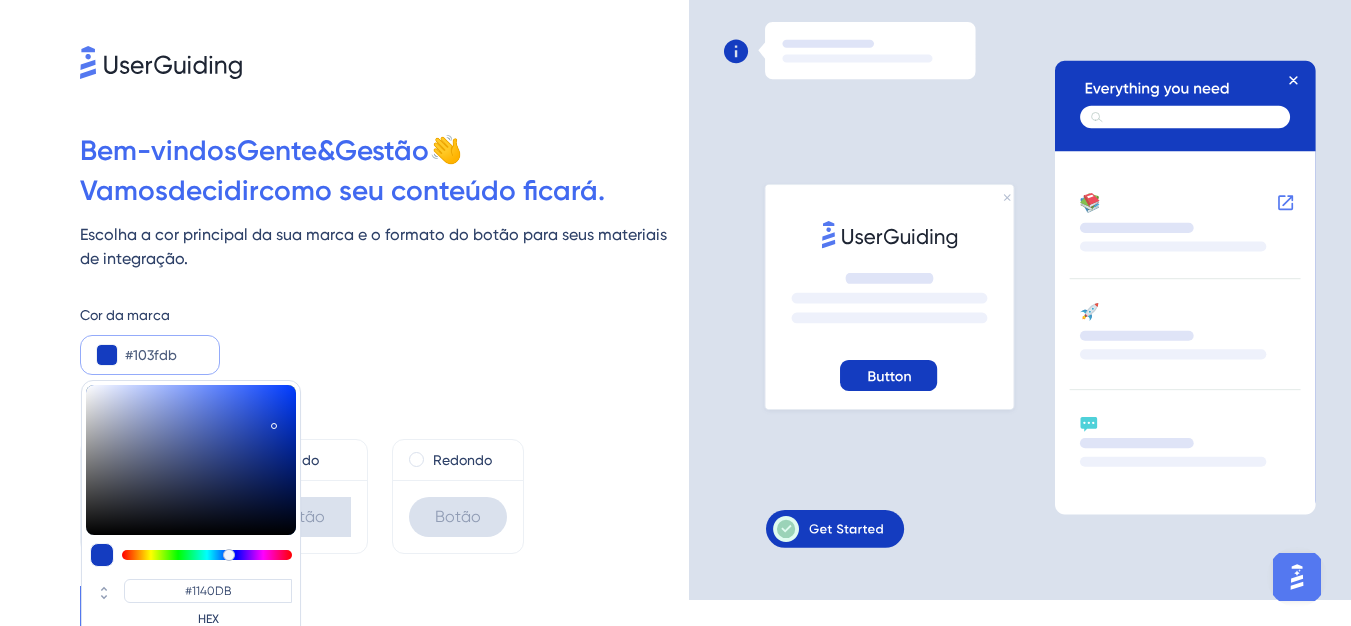 type on "#103FDB" 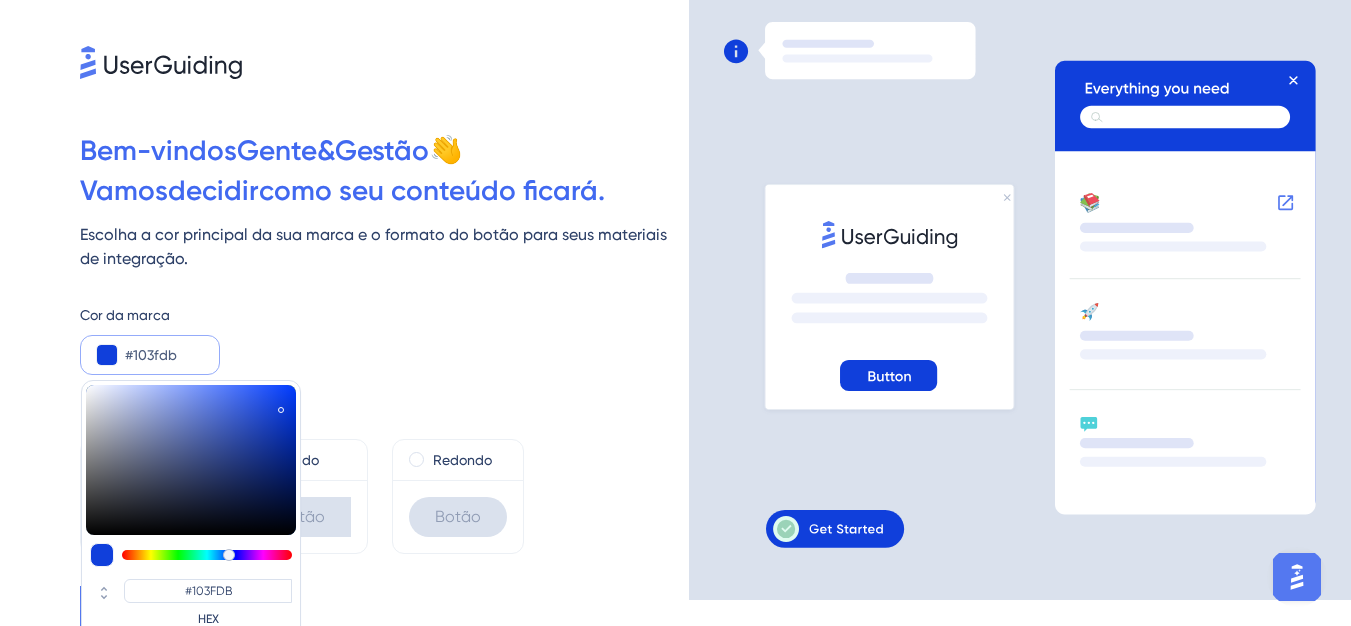 click at bounding box center (191, 460) 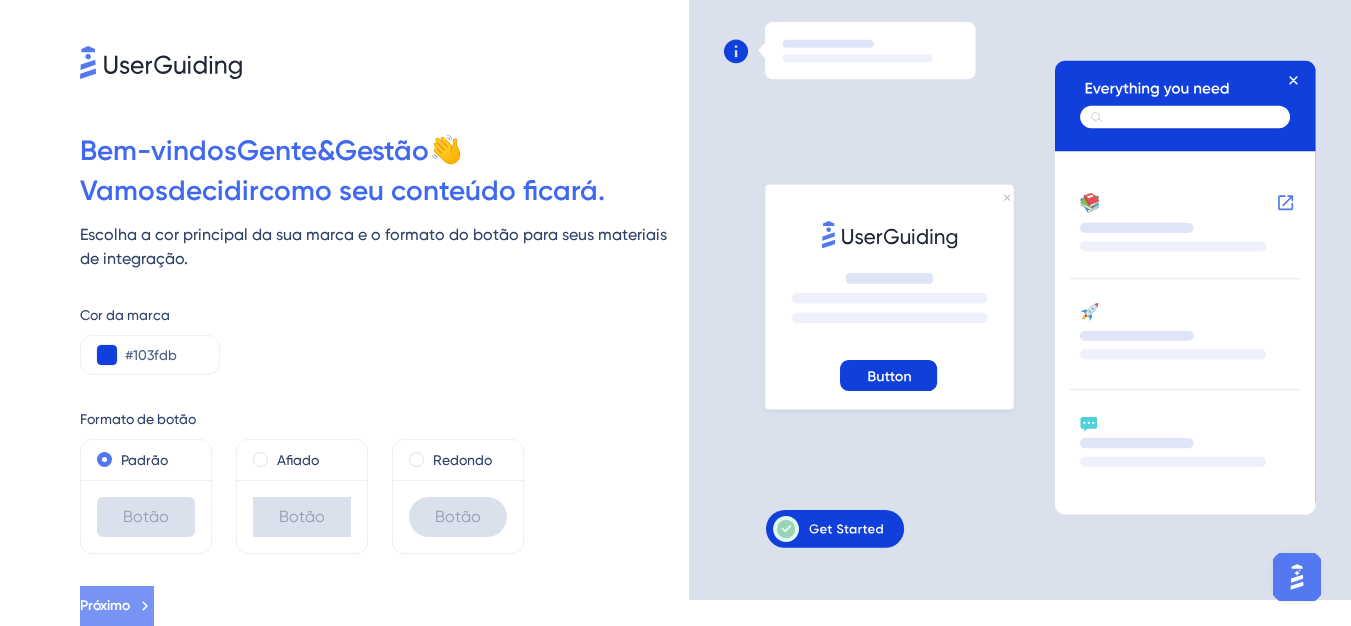 click on "Próximo" at bounding box center [105, 605] 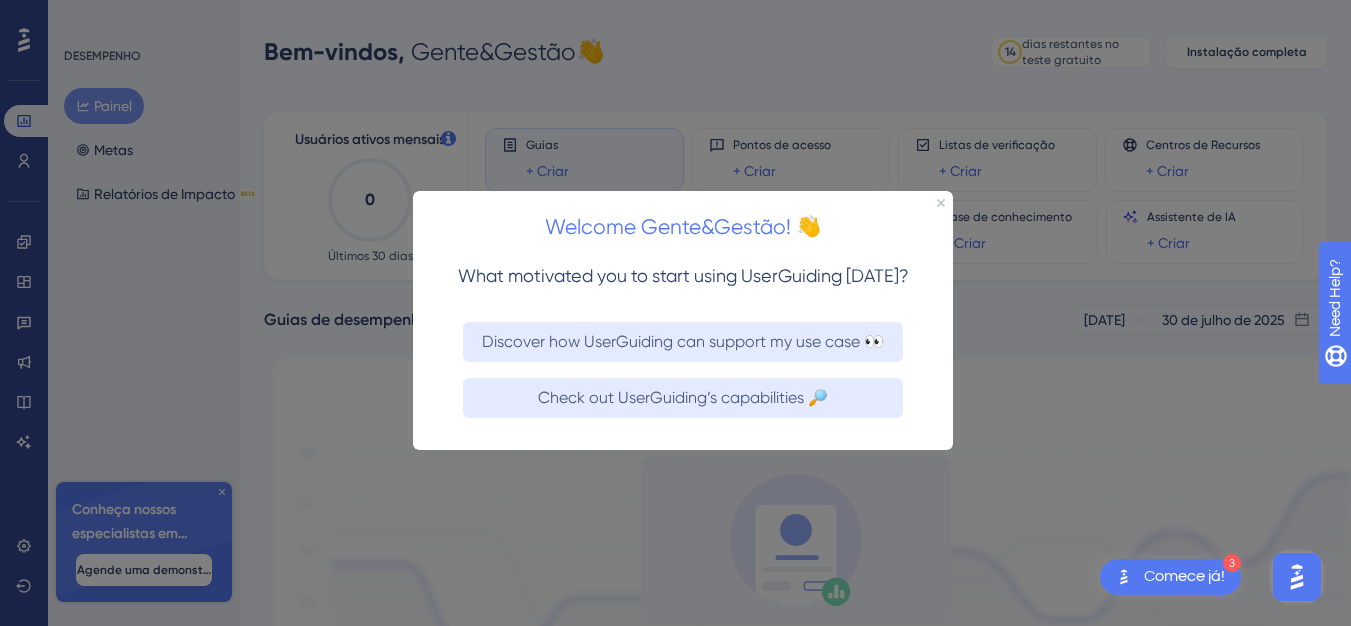scroll, scrollTop: 0, scrollLeft: 0, axis: both 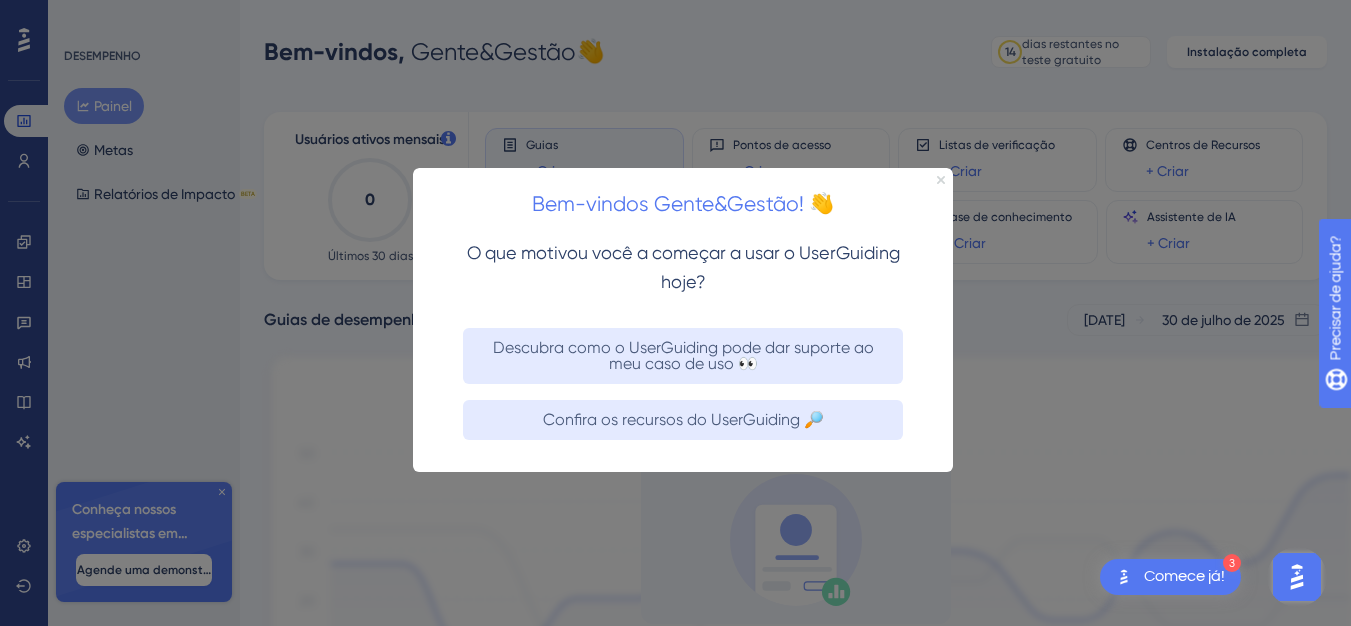 click 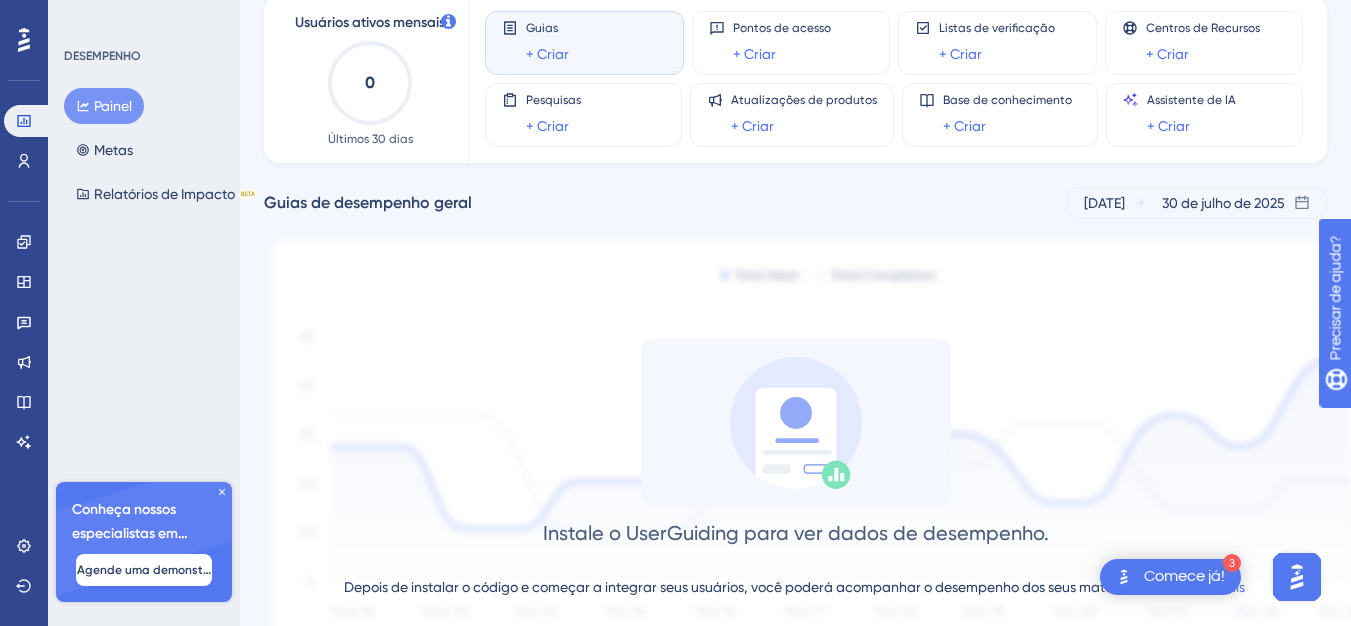 scroll, scrollTop: 0, scrollLeft: 0, axis: both 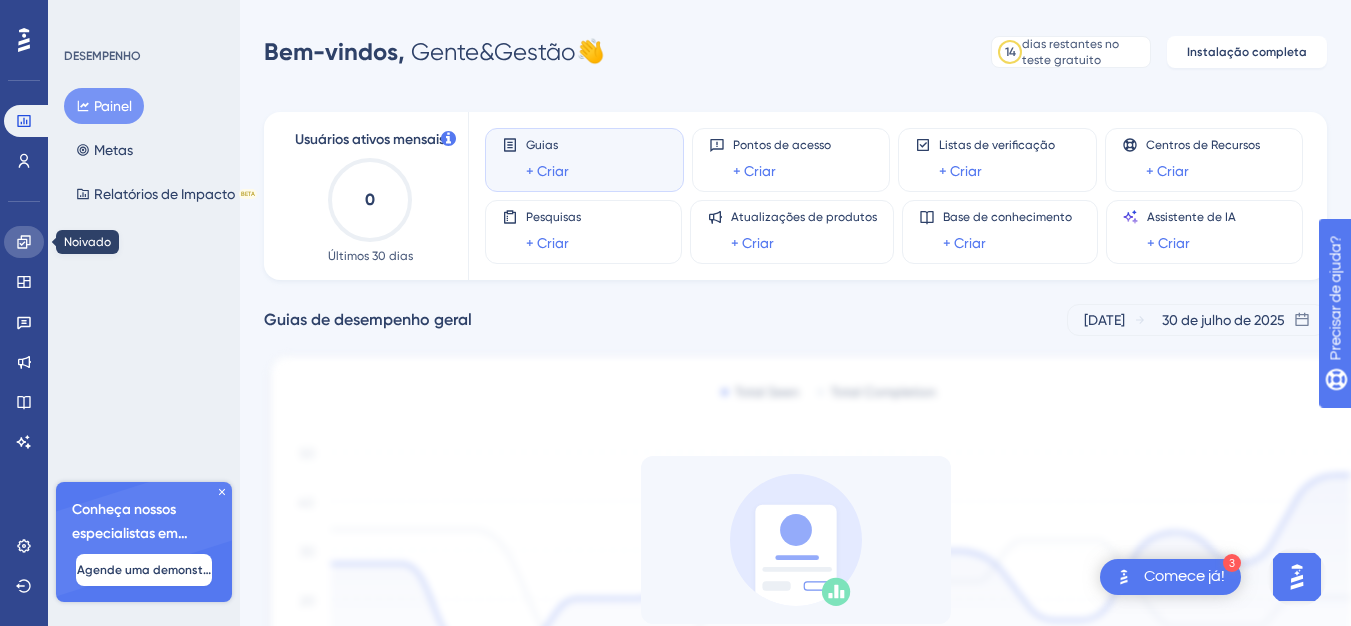 click at bounding box center (24, 242) 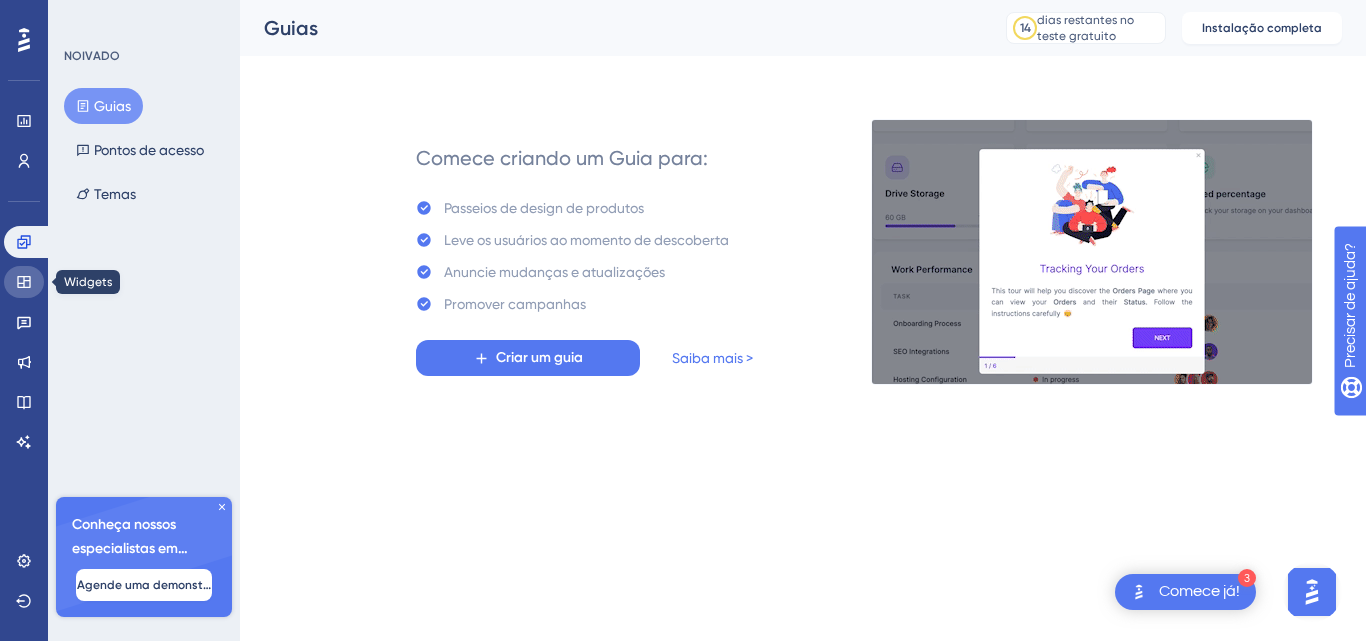 click 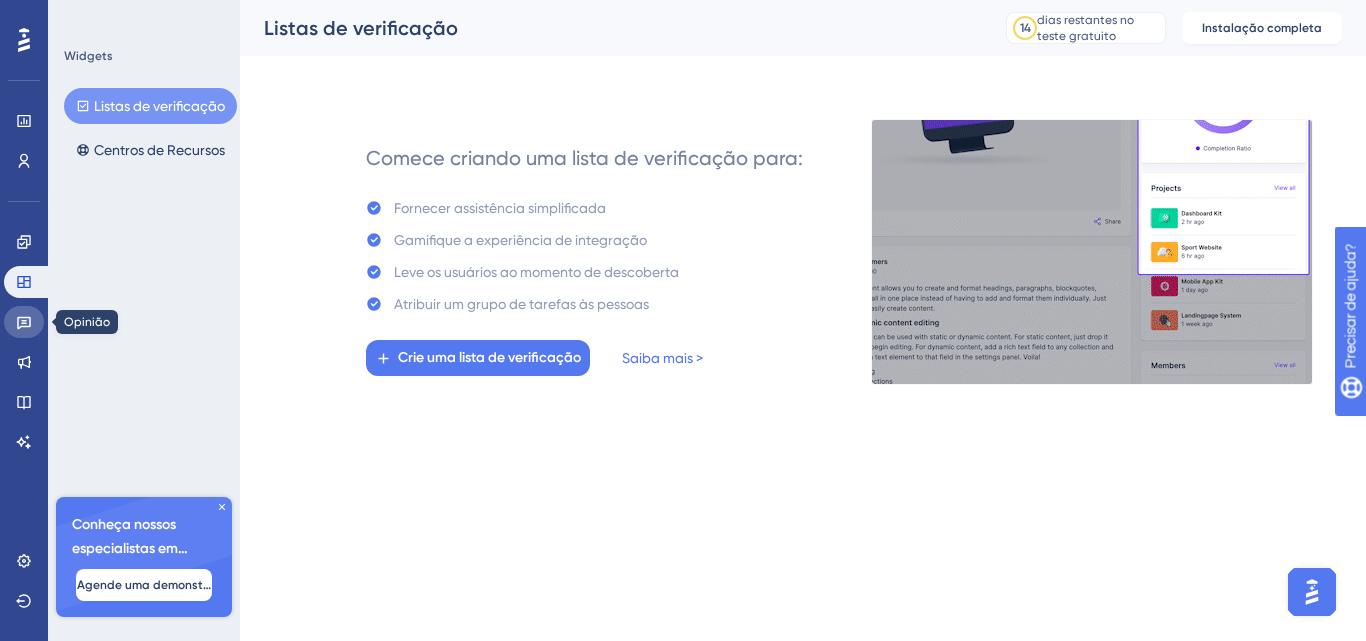 click 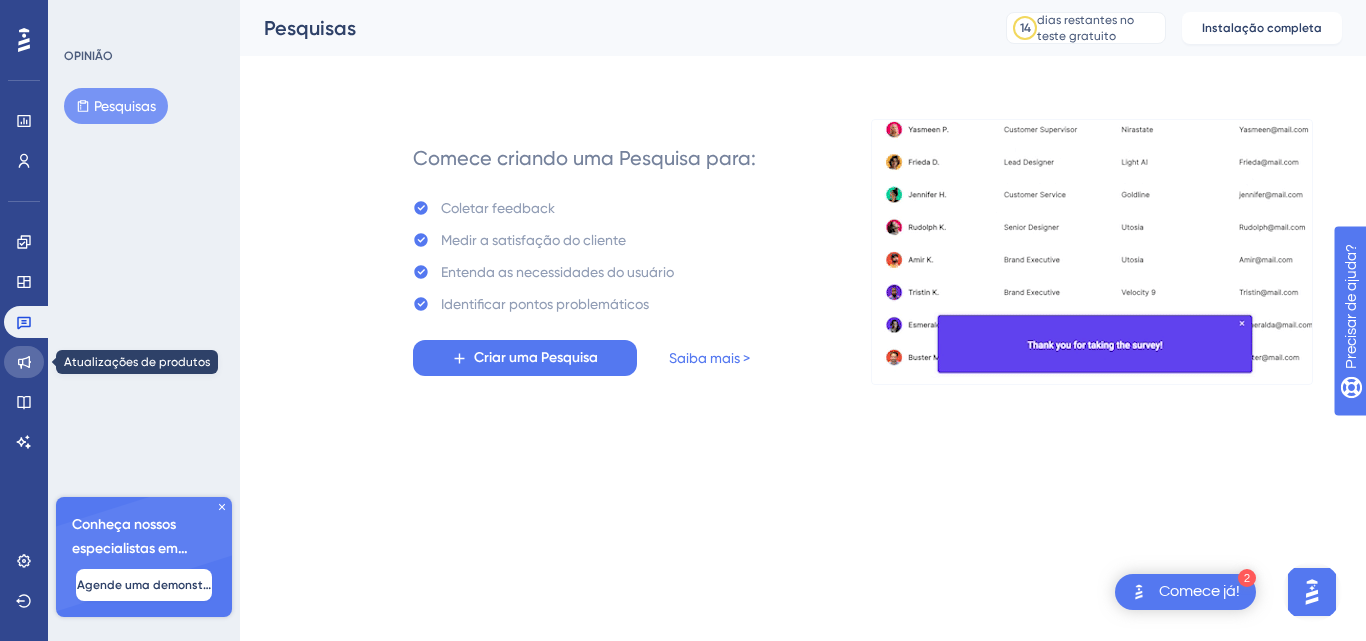 click 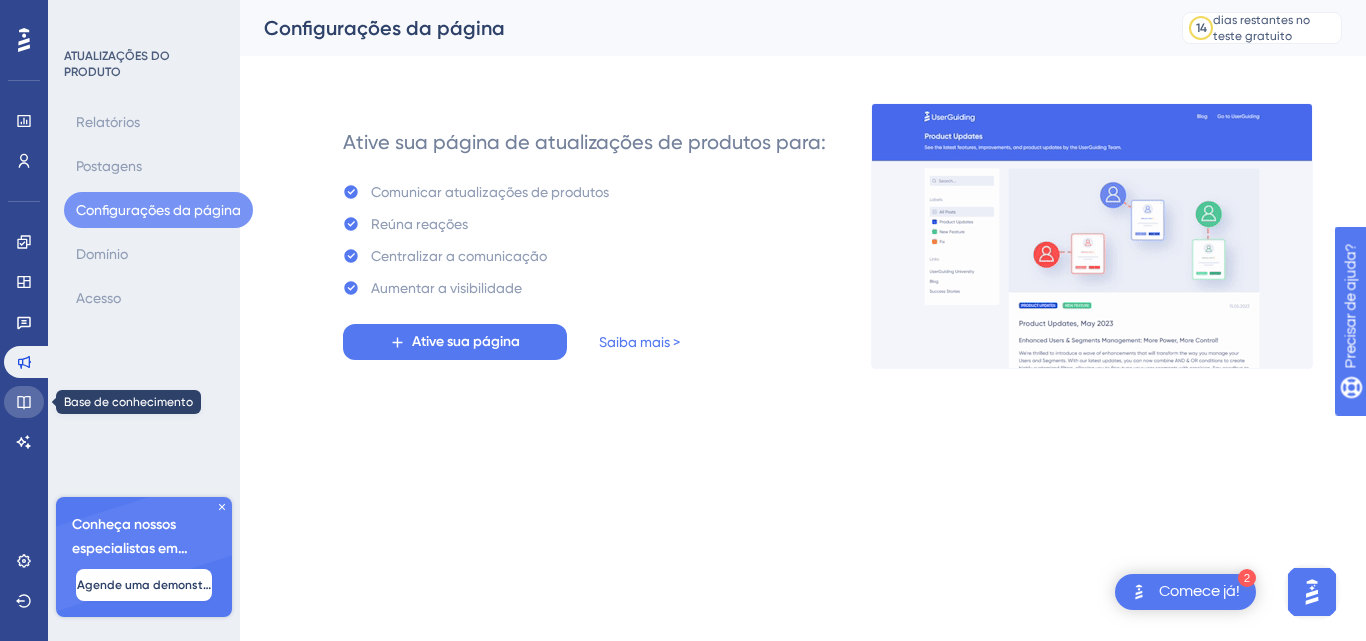 click 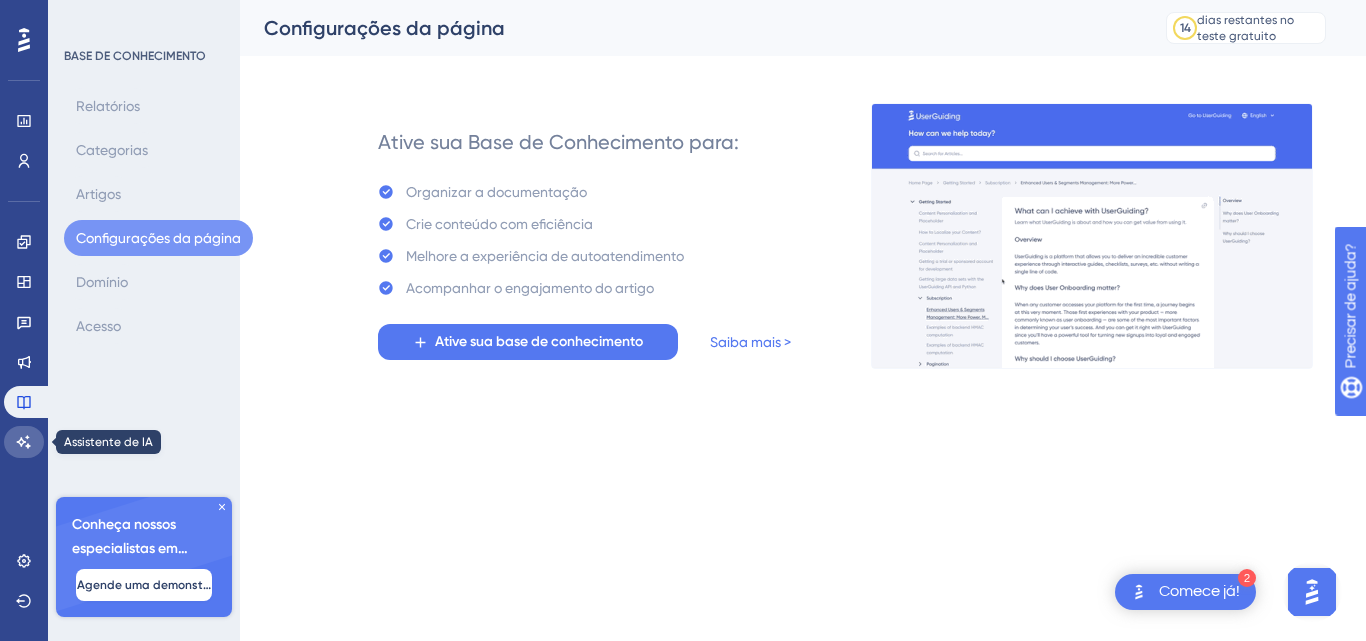 click 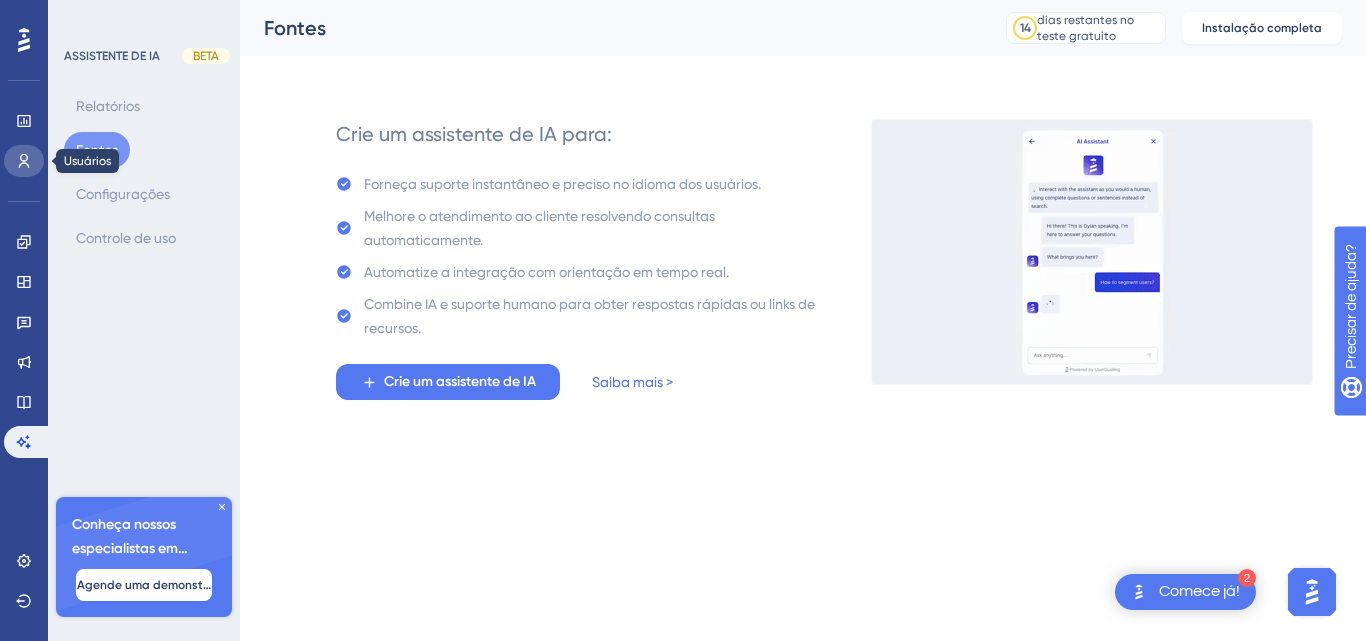 click 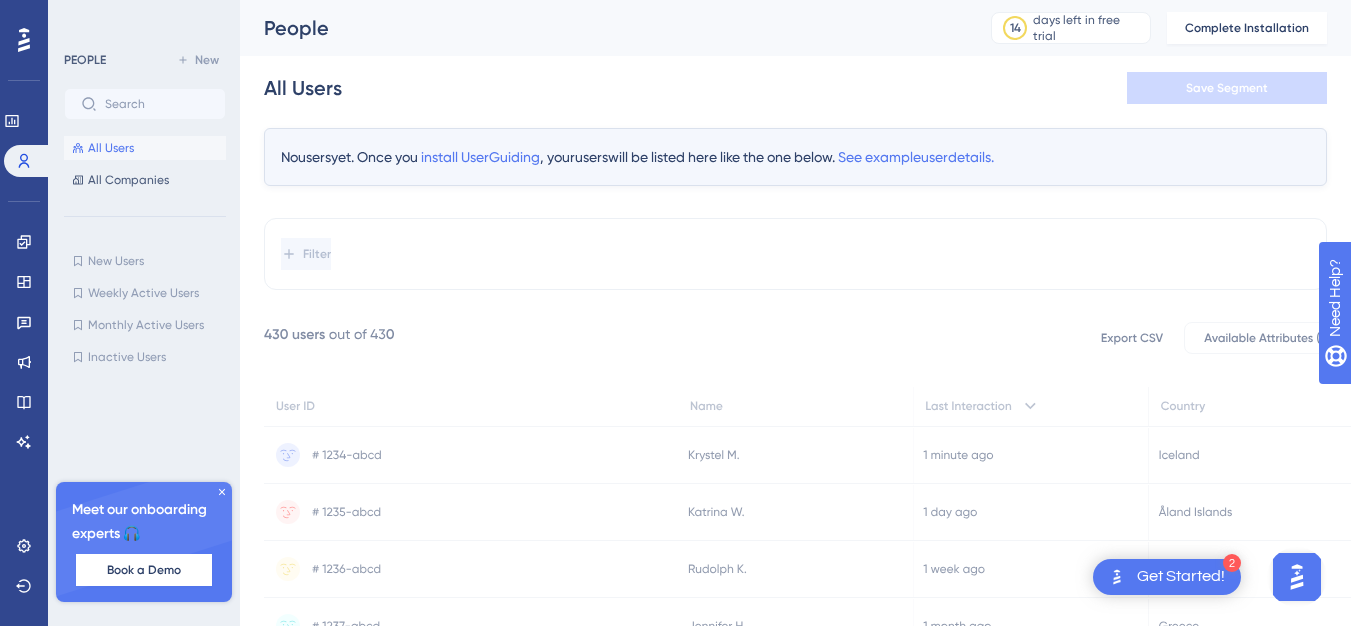 scroll, scrollTop: 0, scrollLeft: 0, axis: both 